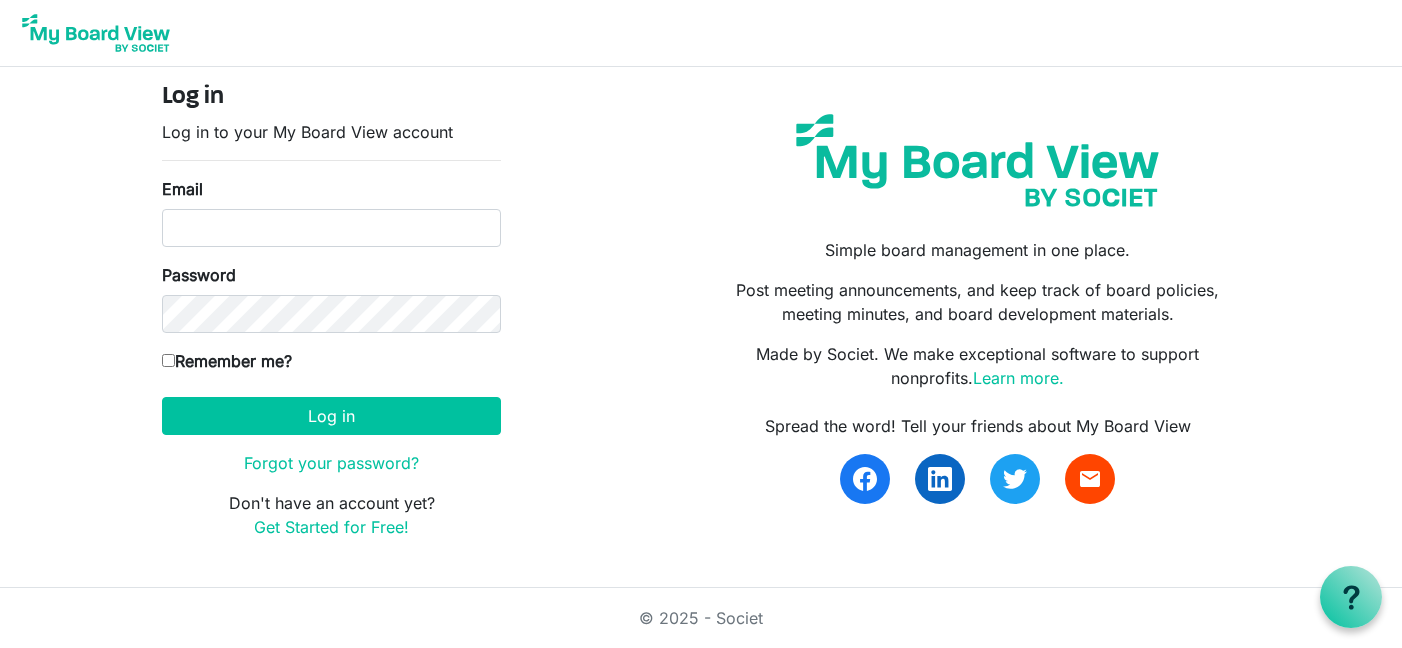 scroll, scrollTop: 0, scrollLeft: 0, axis: both 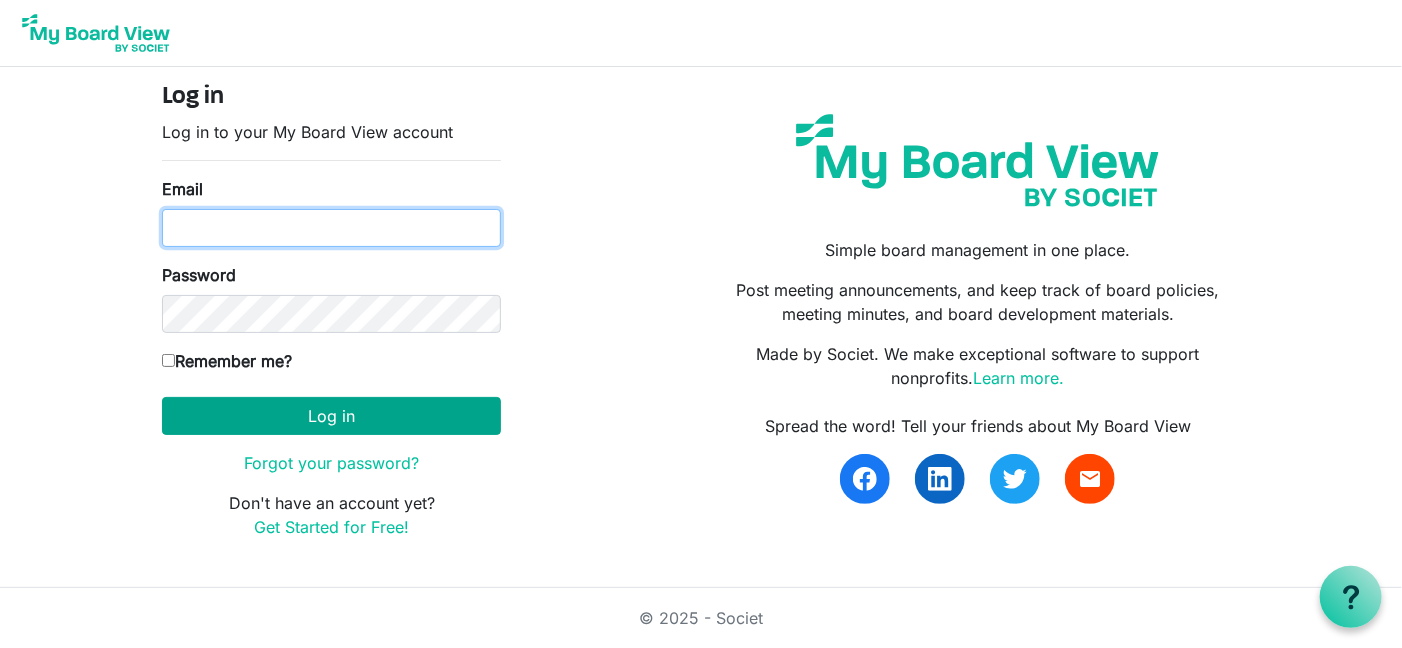 type on "k.allegretti@braveheartsriding.org" 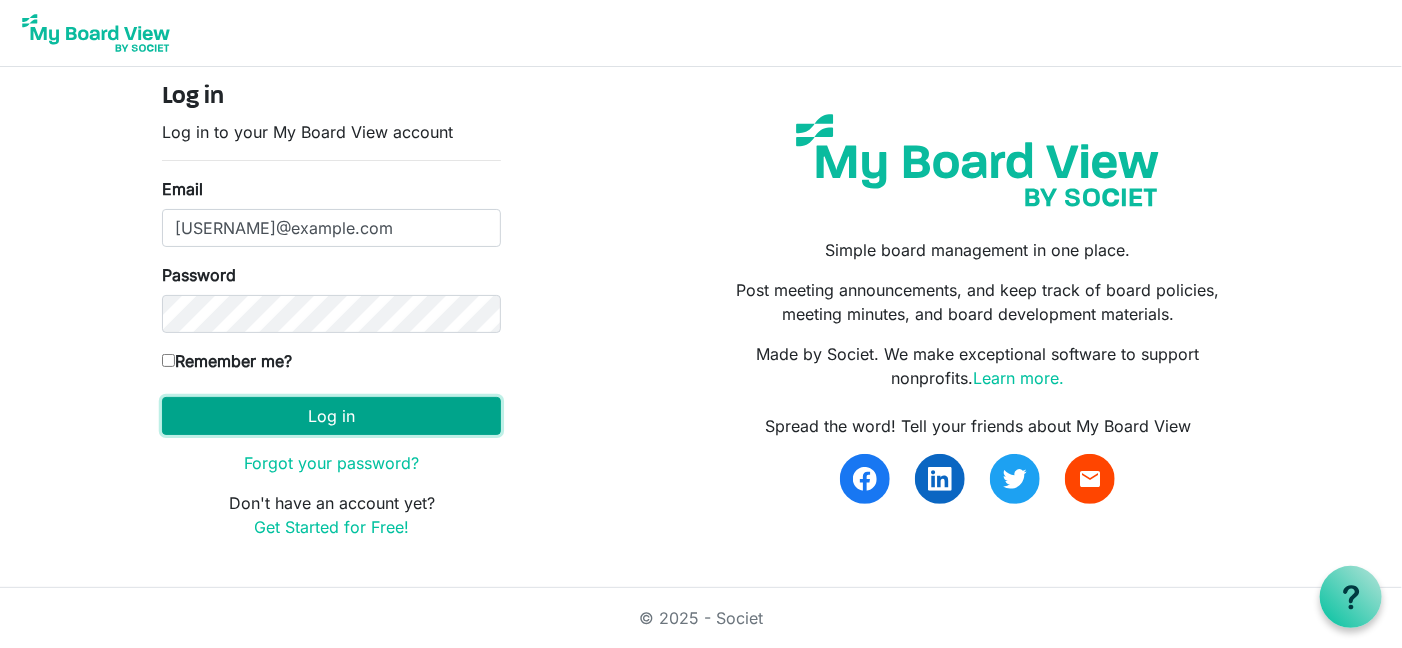 click on "Log in" at bounding box center (331, 416) 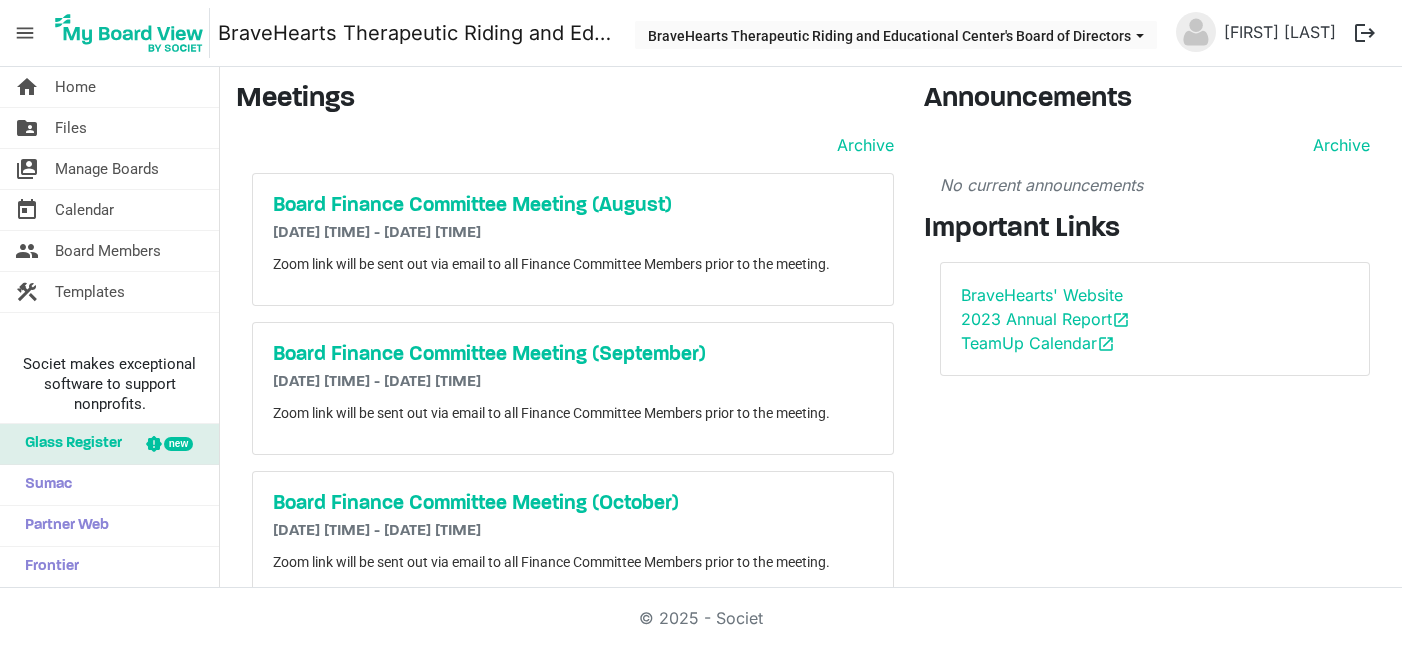 scroll, scrollTop: 0, scrollLeft: 0, axis: both 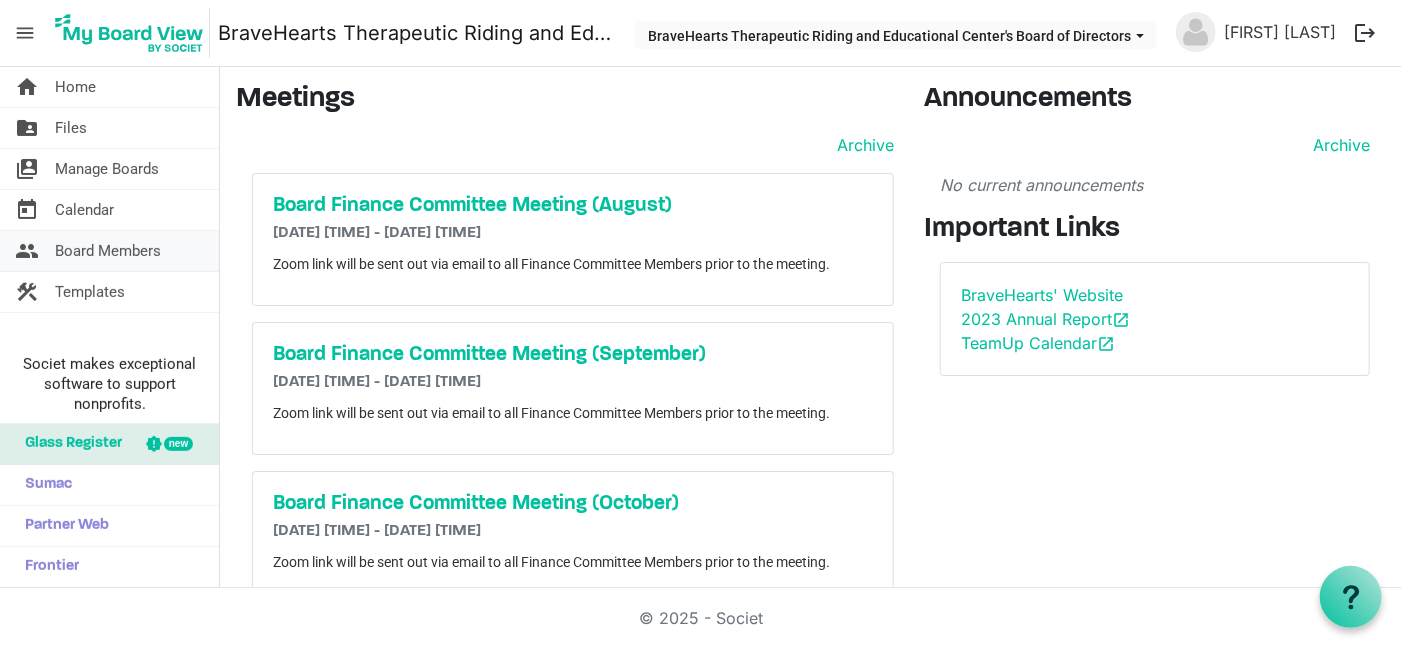 click on "Board Members" at bounding box center (108, 251) 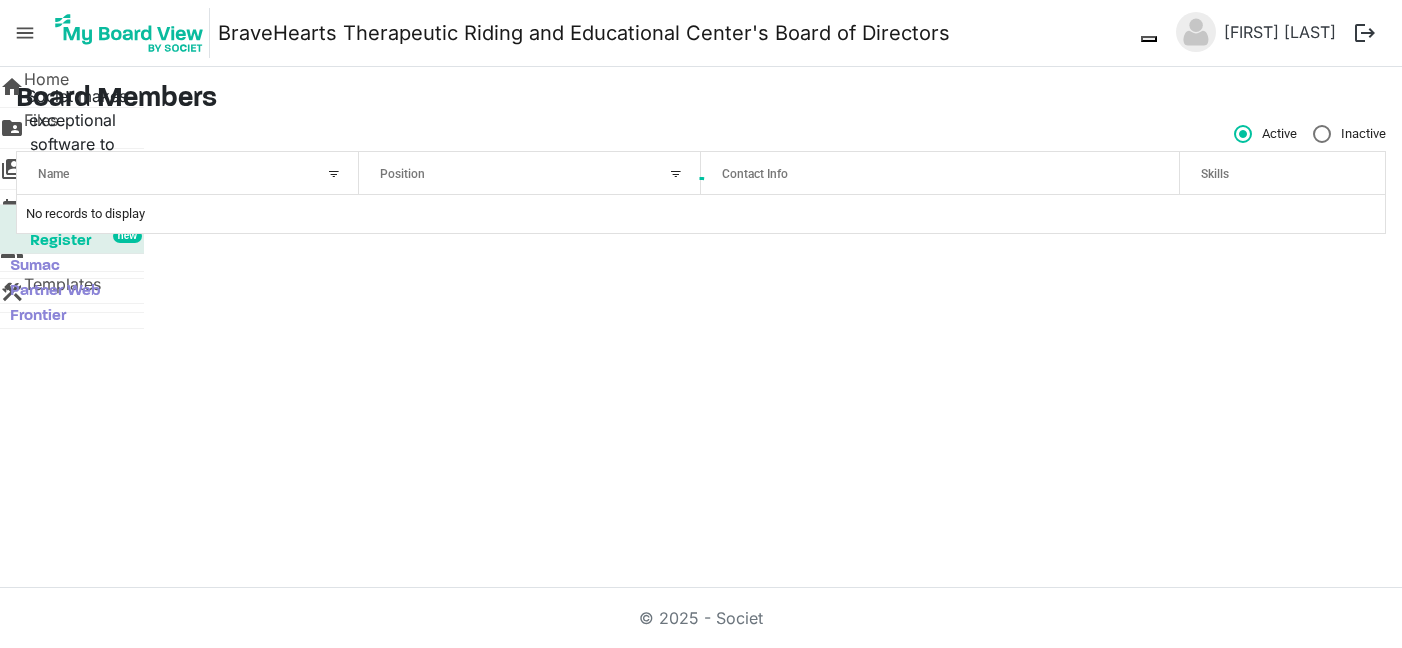 scroll, scrollTop: 0, scrollLeft: 0, axis: both 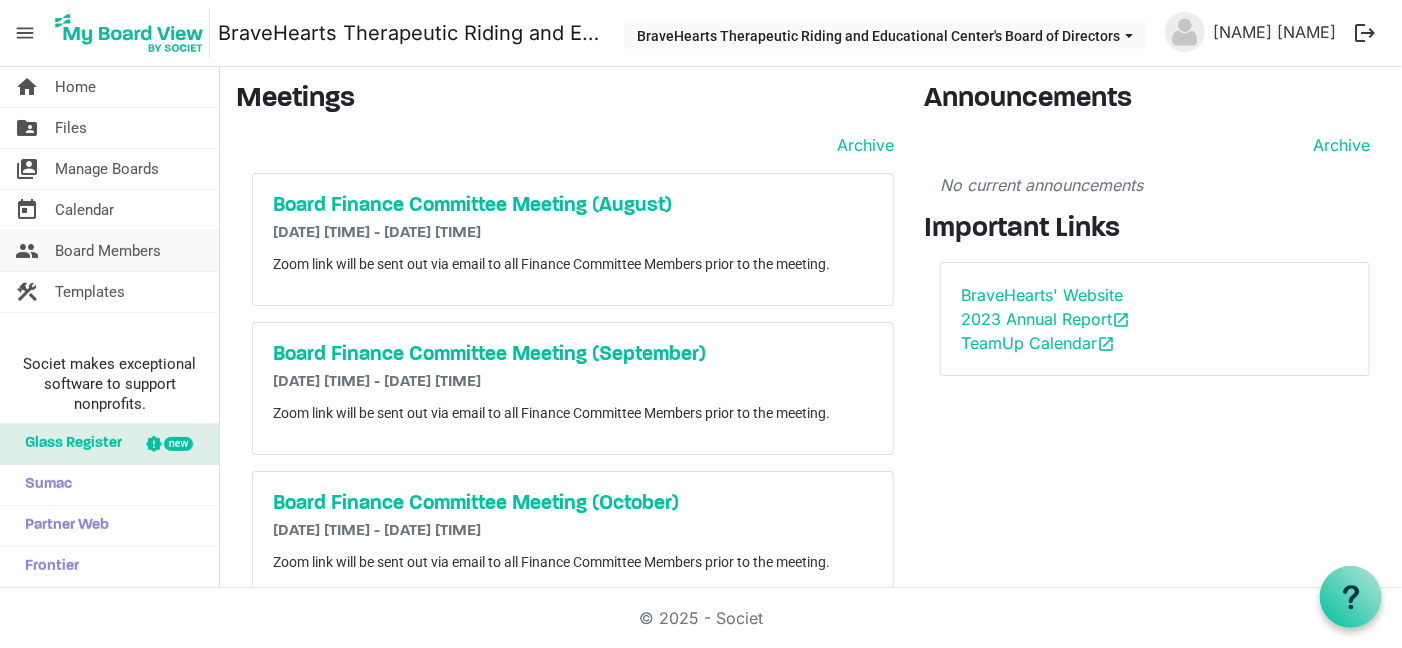 click on "Board Members" at bounding box center (108, 251) 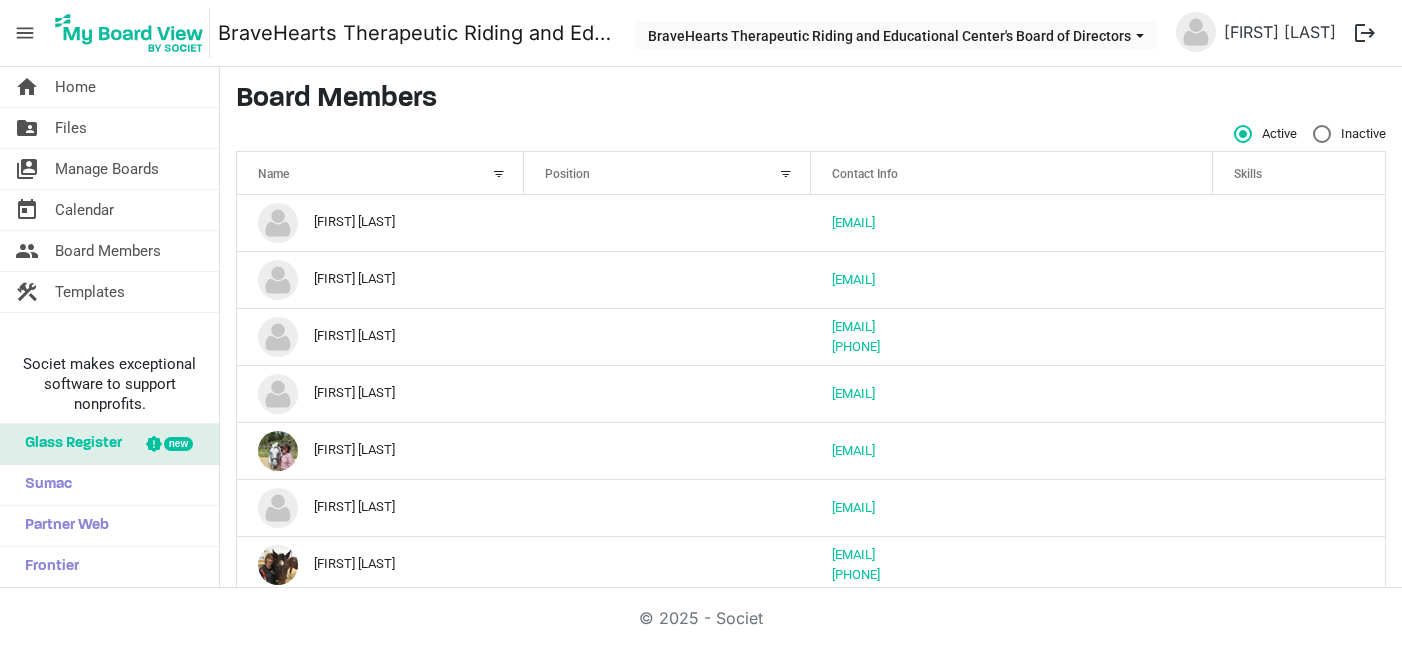scroll, scrollTop: 0, scrollLeft: 0, axis: both 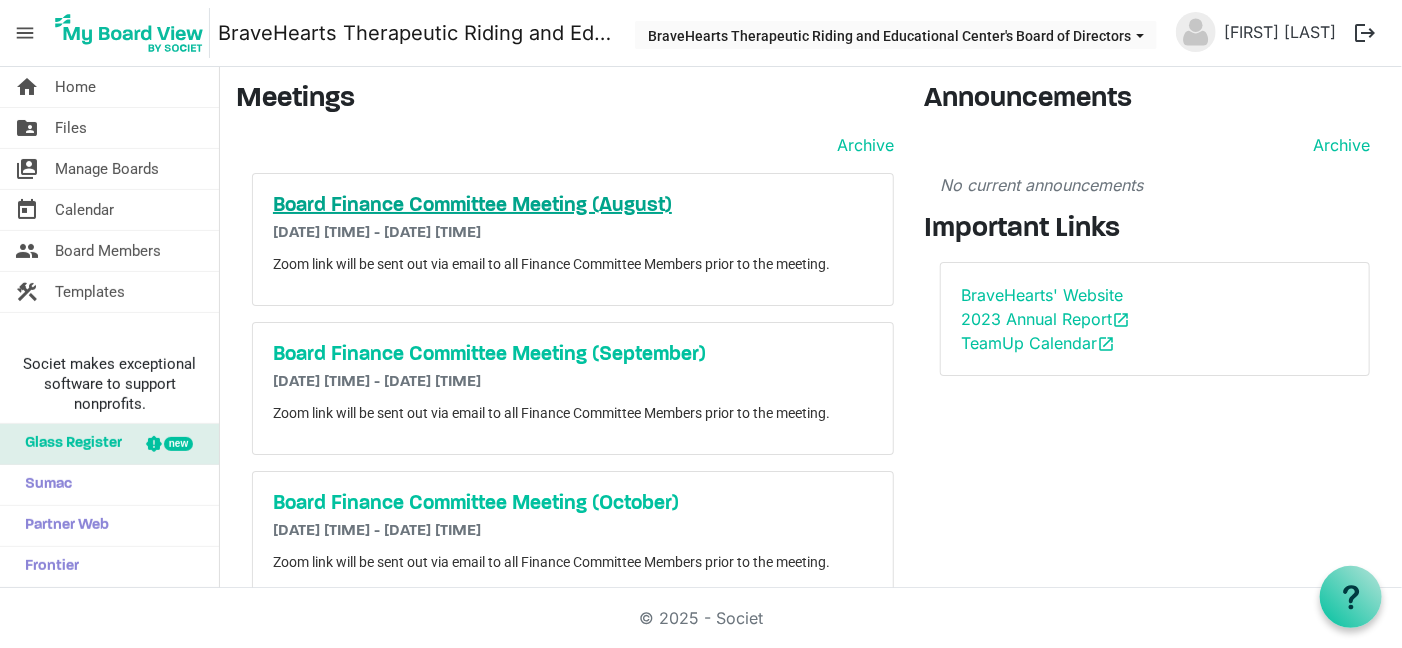click on "Board Finance Committee Meeting (August)" at bounding box center (573, 206) 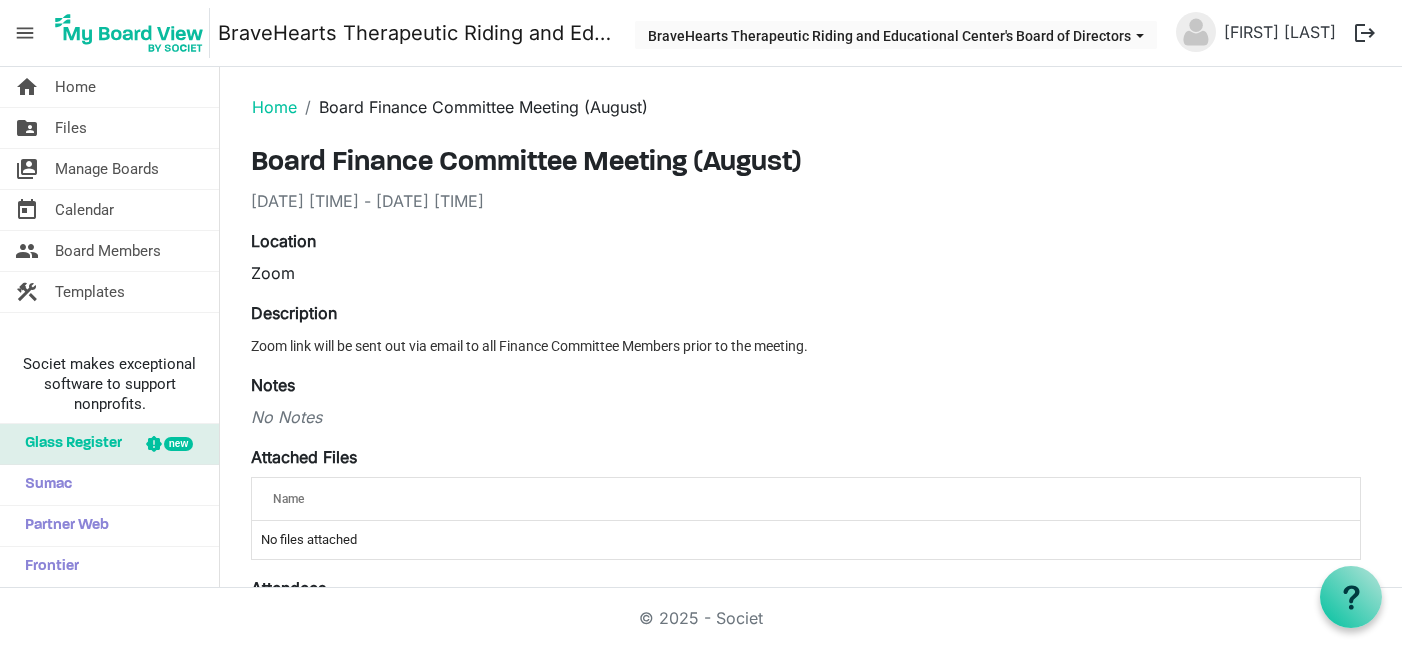 scroll, scrollTop: 0, scrollLeft: 0, axis: both 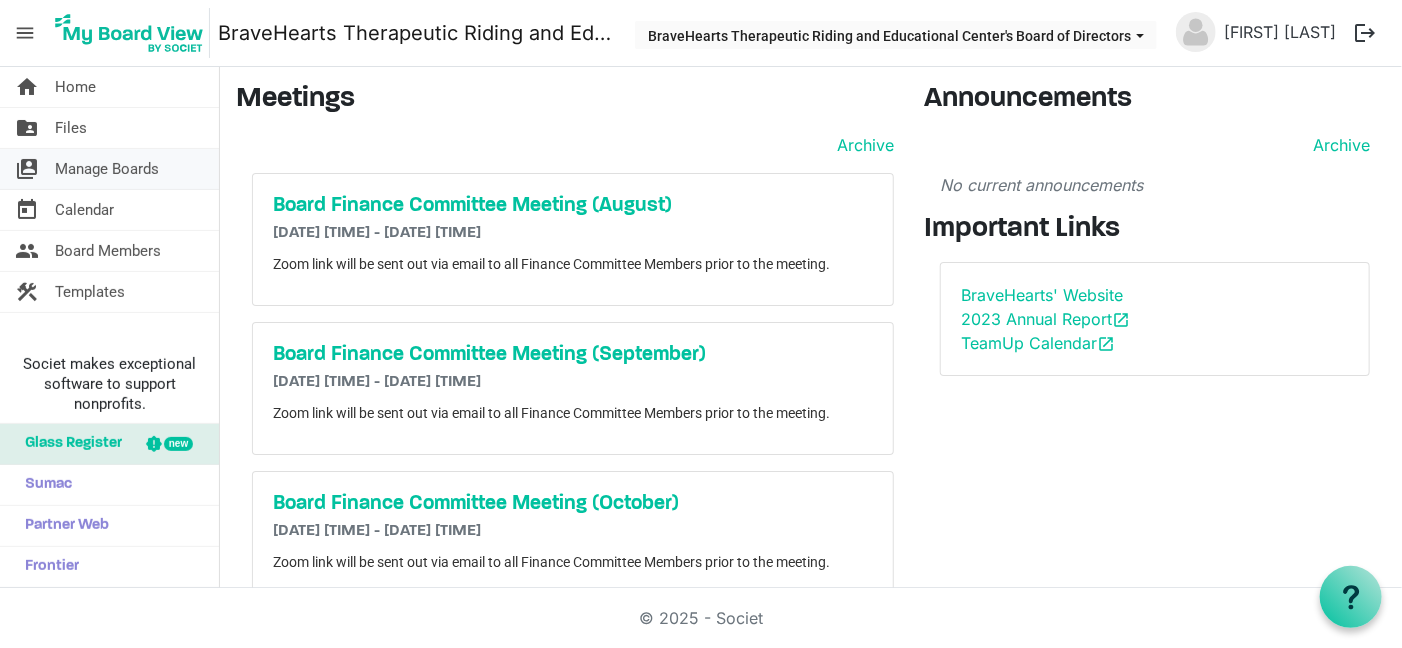 click on "Manage Boards" at bounding box center (107, 169) 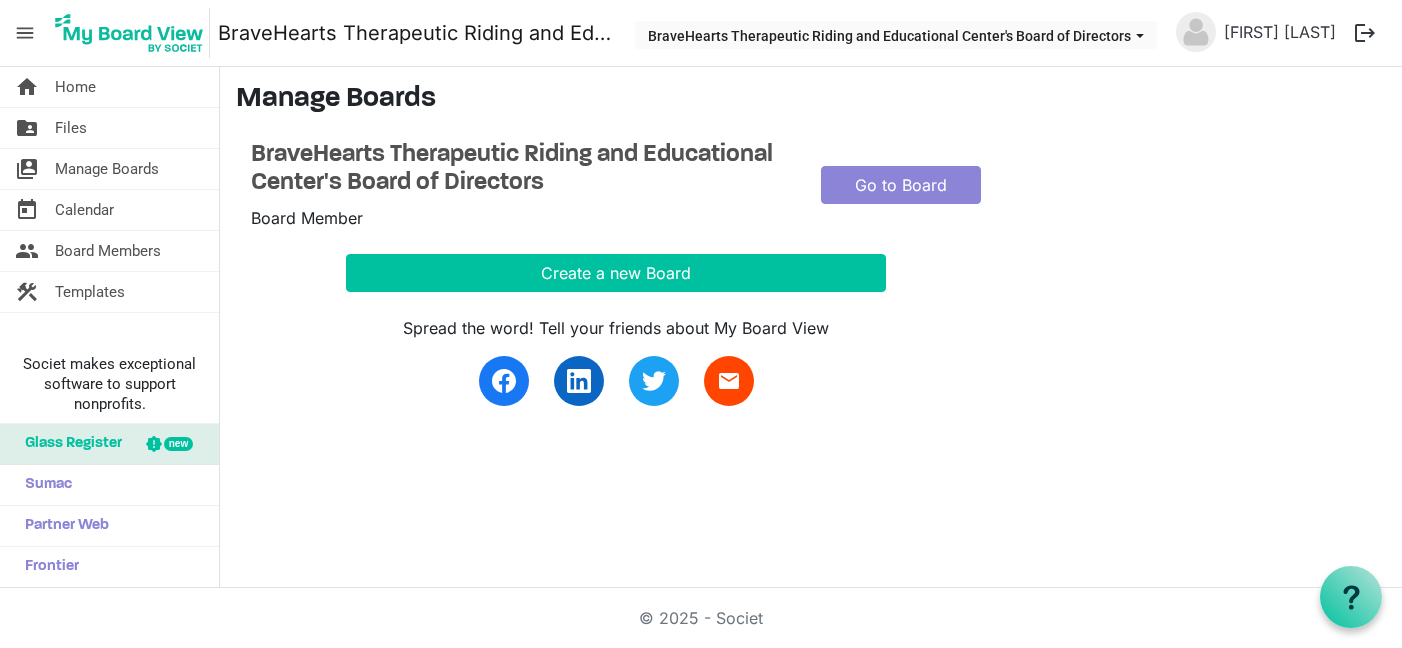 scroll, scrollTop: 0, scrollLeft: 0, axis: both 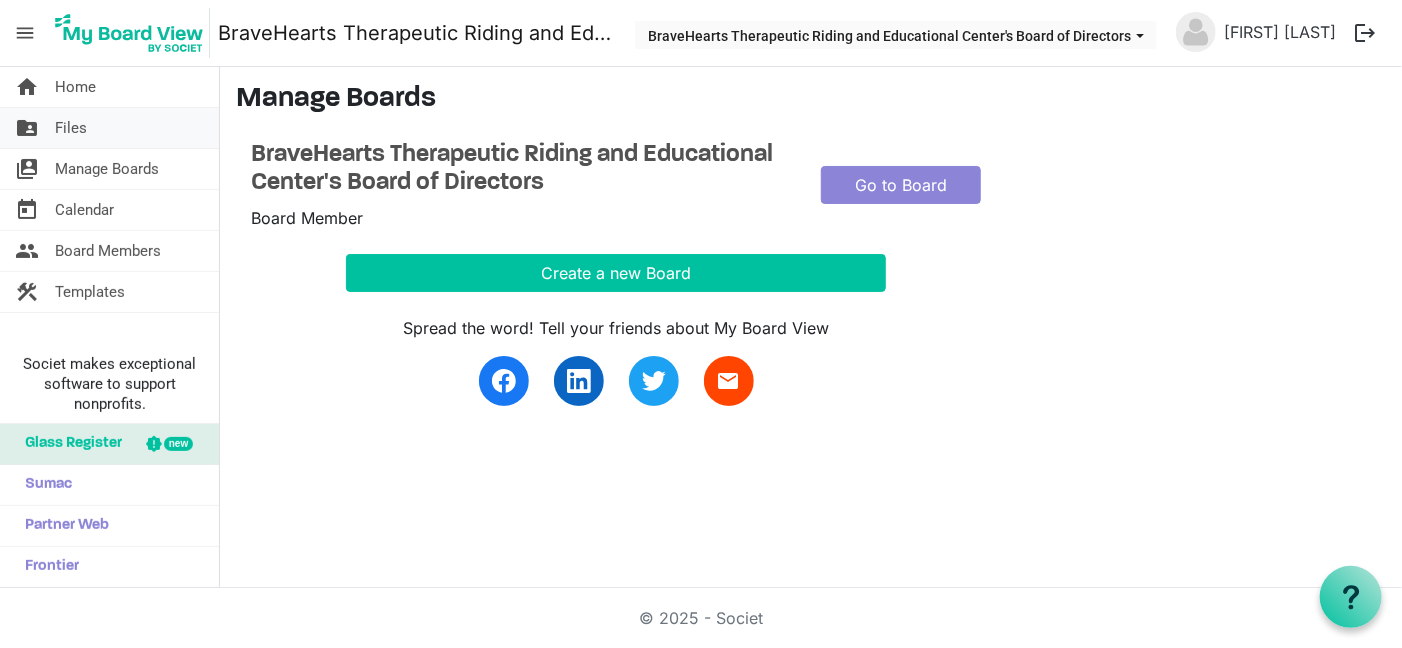 click on "folder_shared
Files" at bounding box center (109, 128) 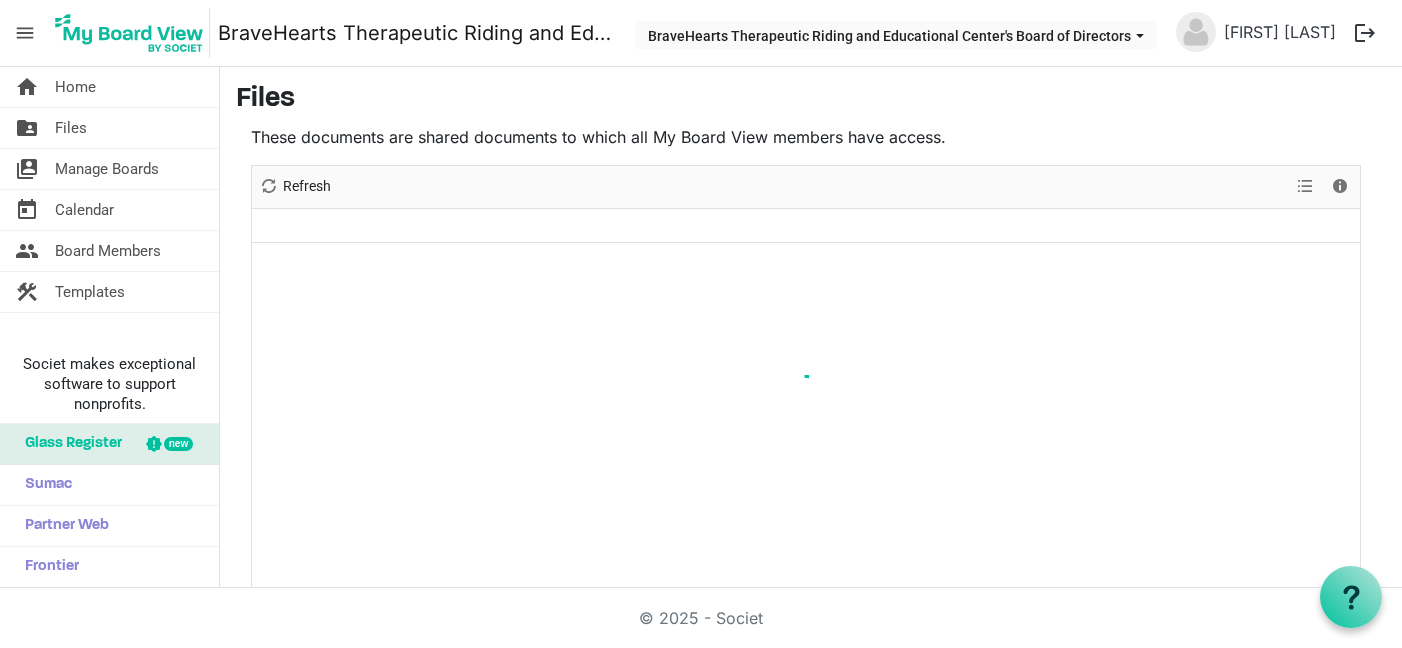 scroll, scrollTop: 0, scrollLeft: 0, axis: both 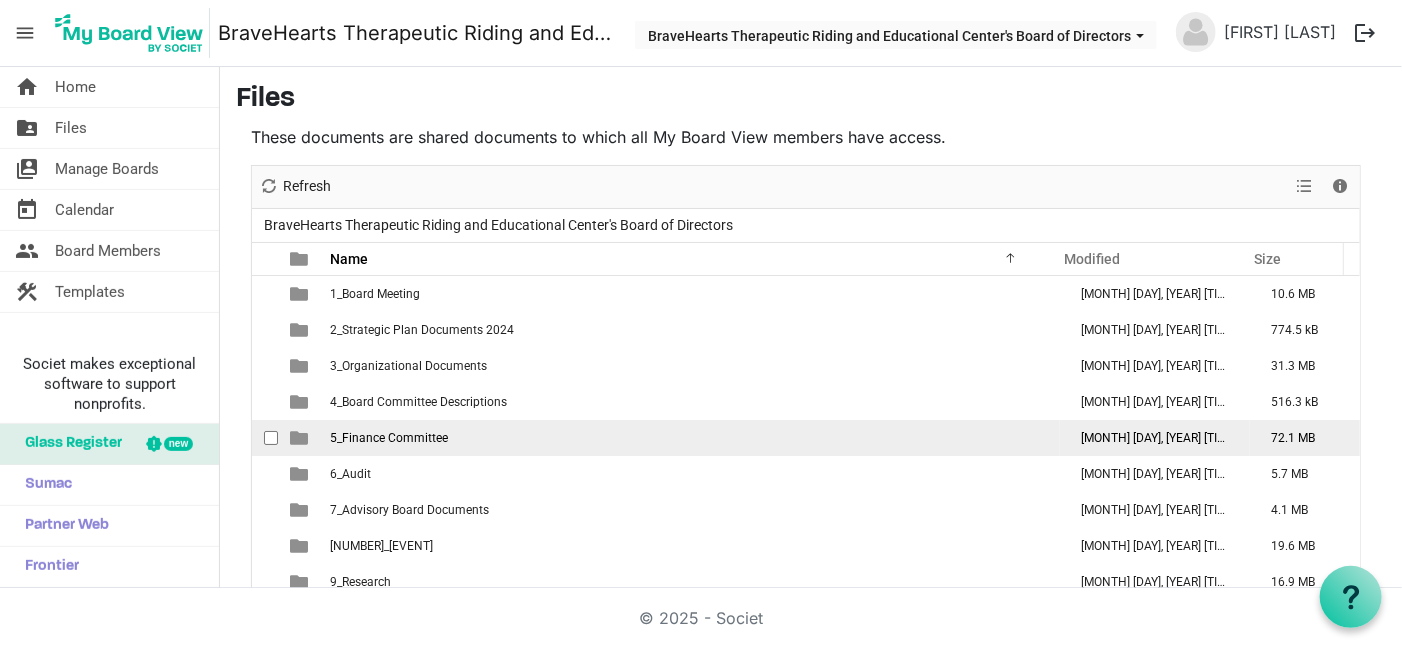 click on "5_Finance Committee" at bounding box center [389, 438] 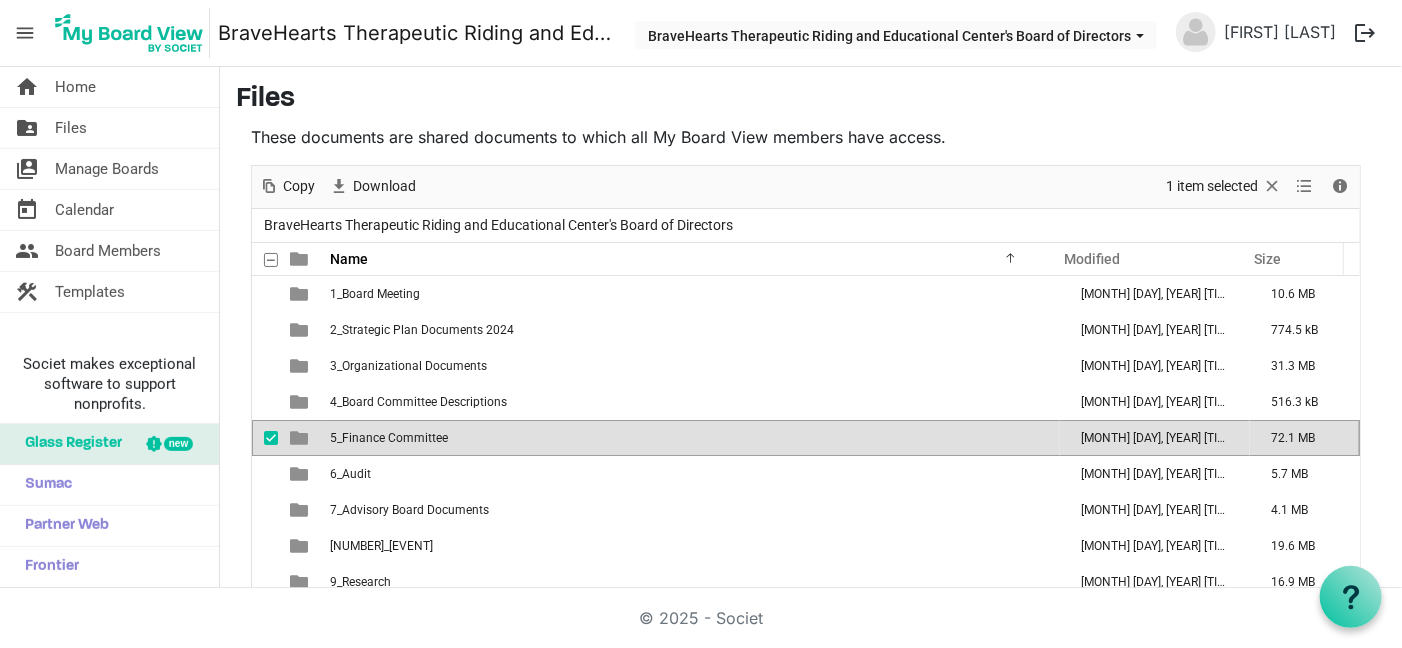 click on "5_Finance Committee" at bounding box center [389, 438] 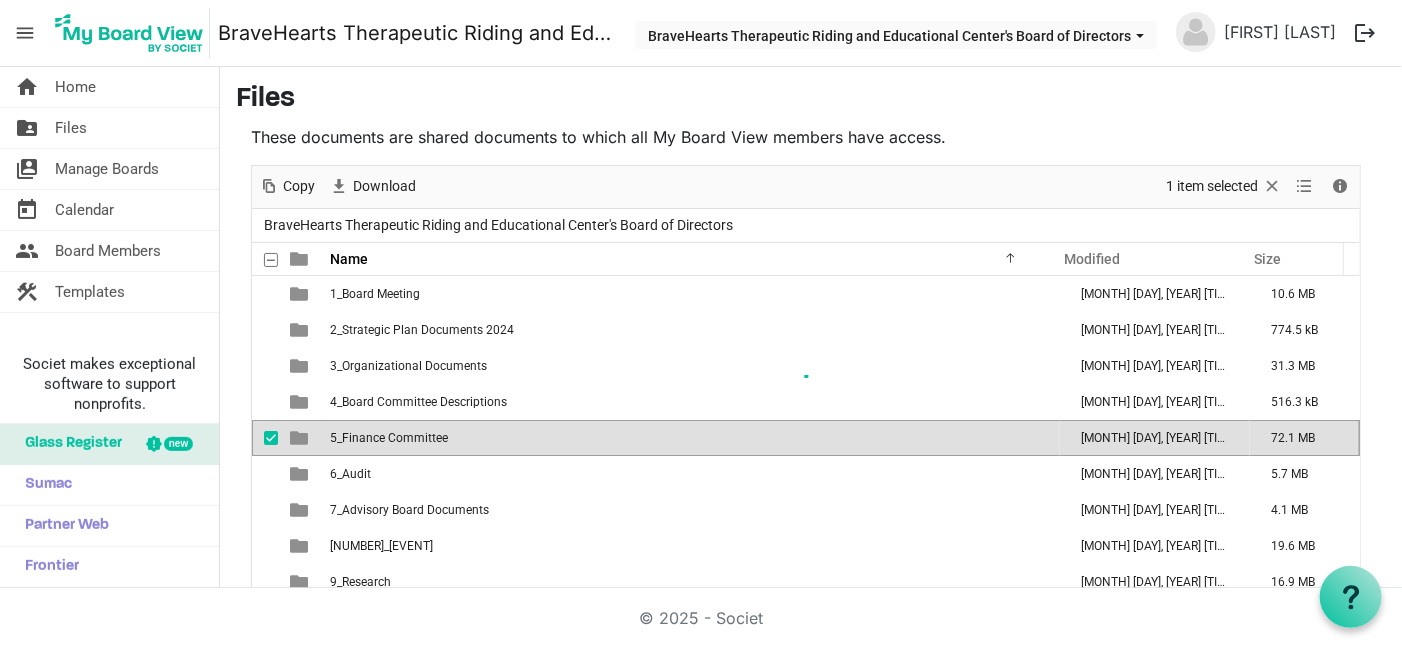 scroll, scrollTop: 24, scrollLeft: 0, axis: vertical 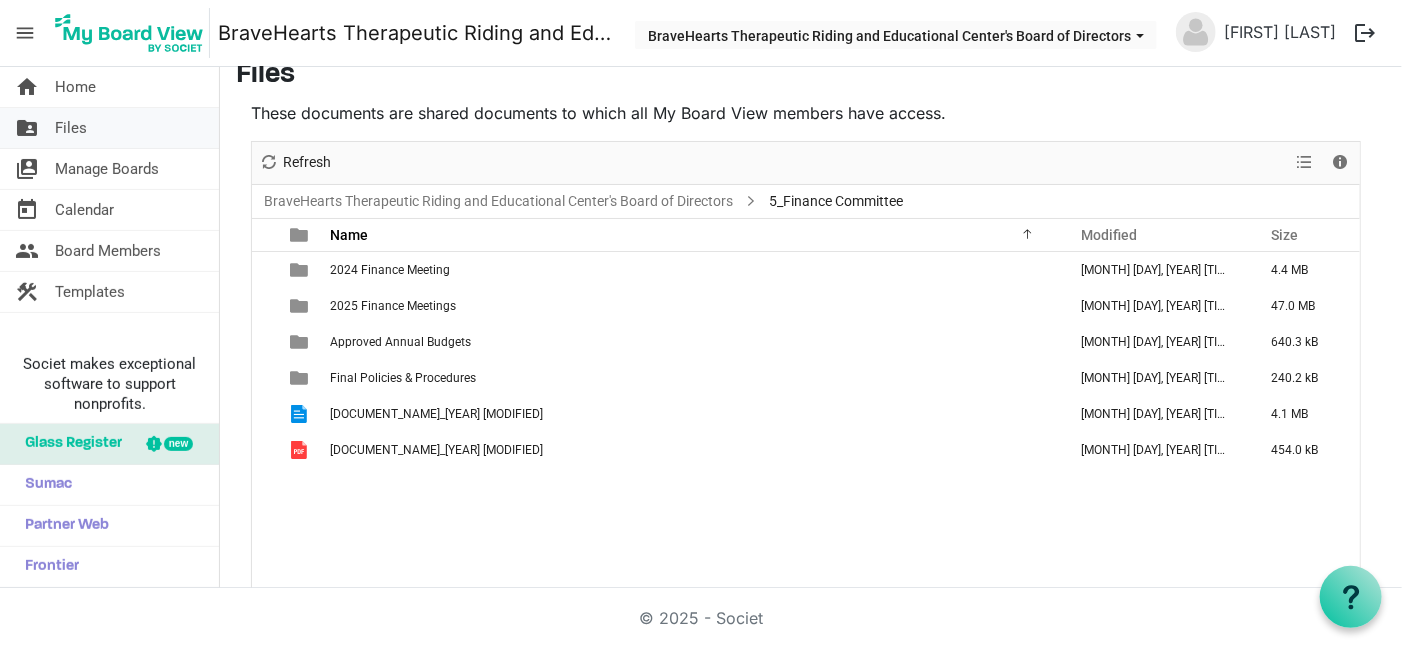 click on "folder_shared
Files" at bounding box center (109, 128) 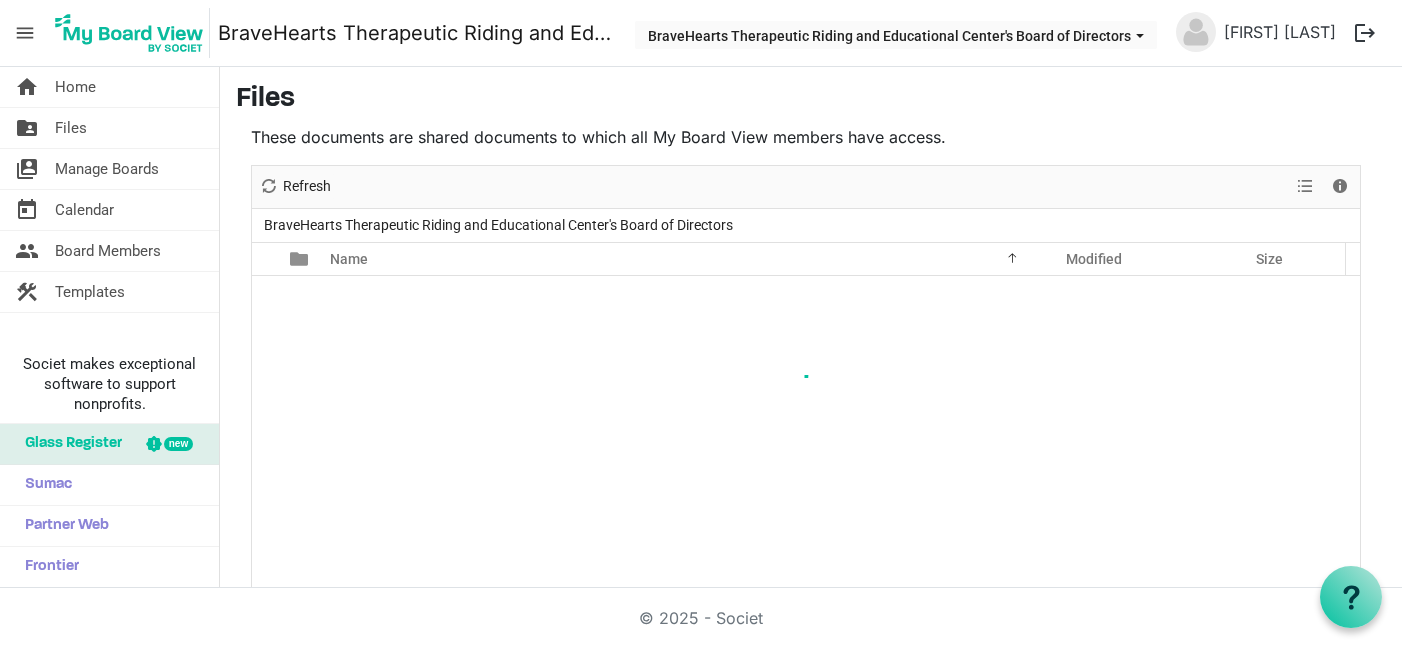 scroll, scrollTop: 0, scrollLeft: 0, axis: both 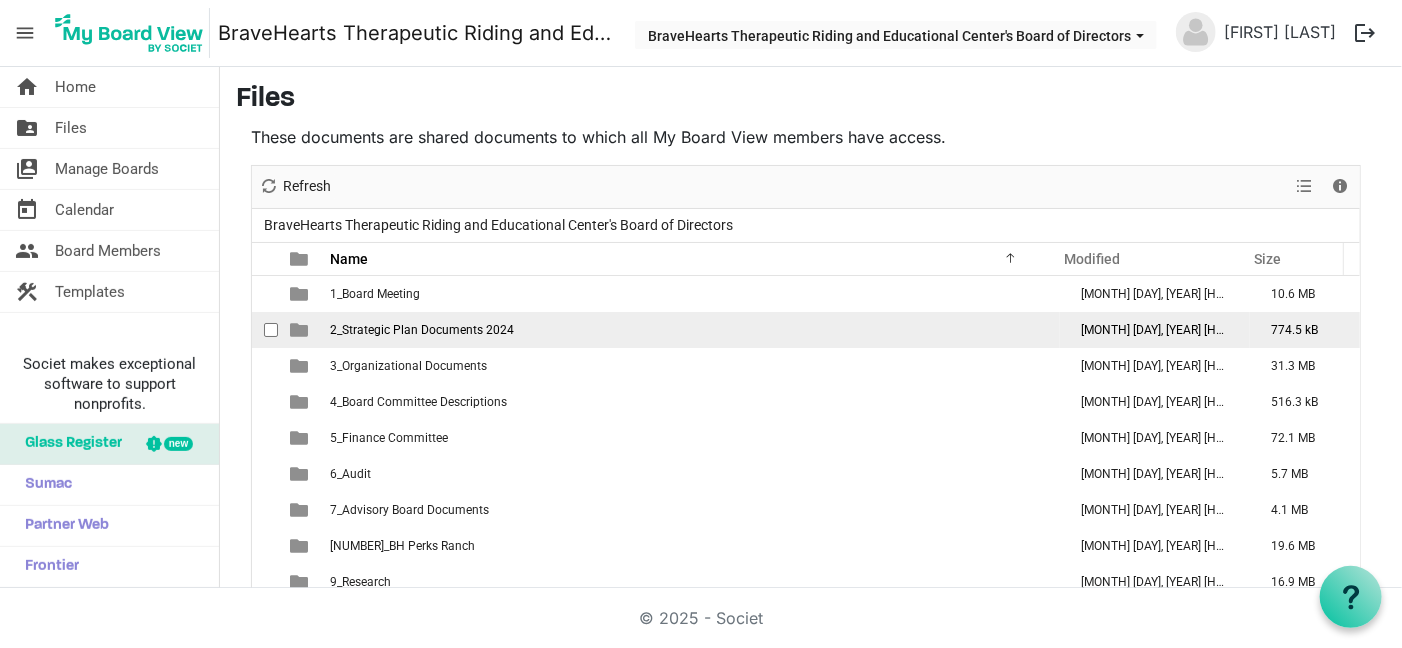 click on "2_Strategic Plan Documents 2024" at bounding box center [692, 330] 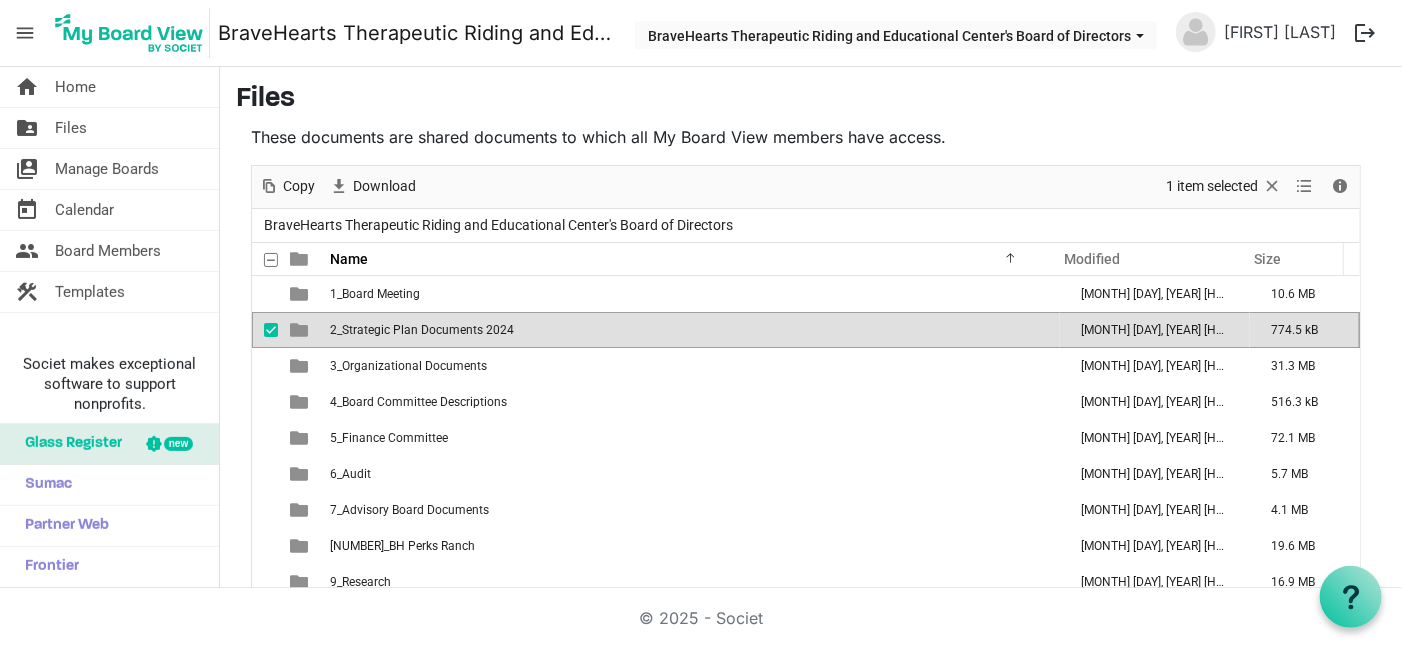 click on "2_Strategic Plan Documents 2024" at bounding box center [692, 330] 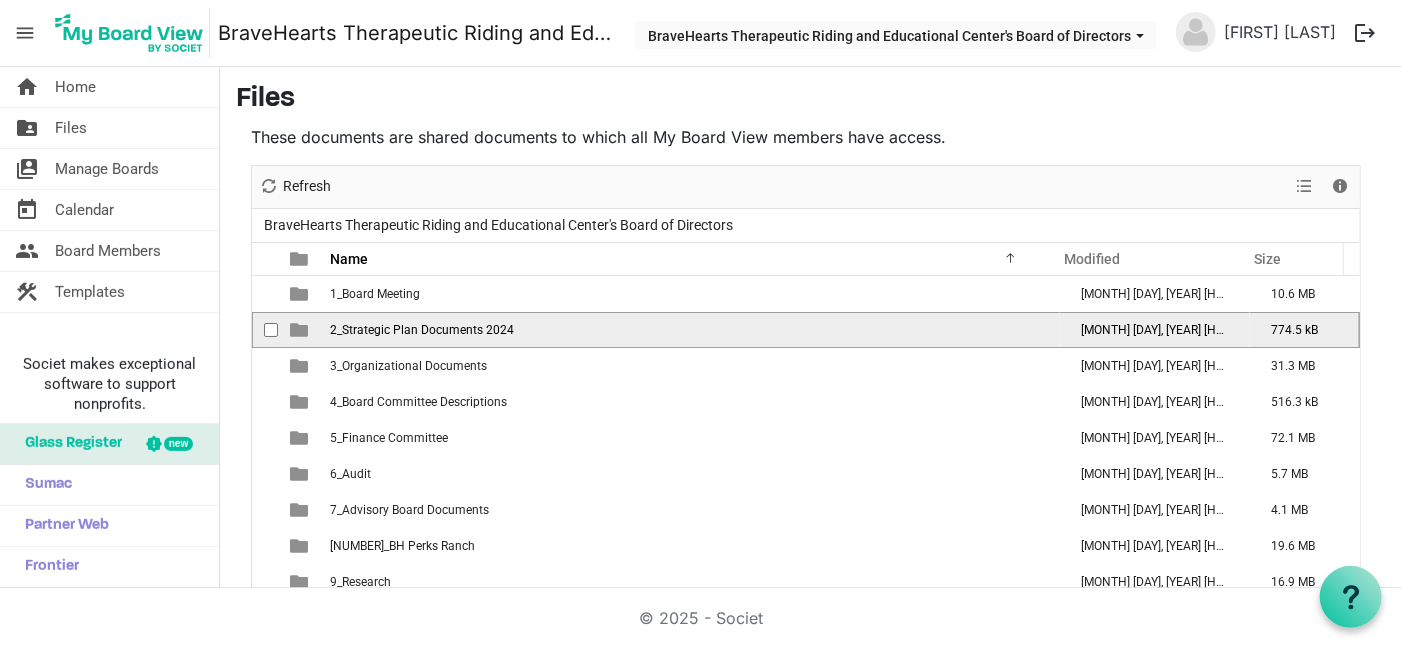 click on "2_Strategic Plan Documents 2024" at bounding box center (692, 330) 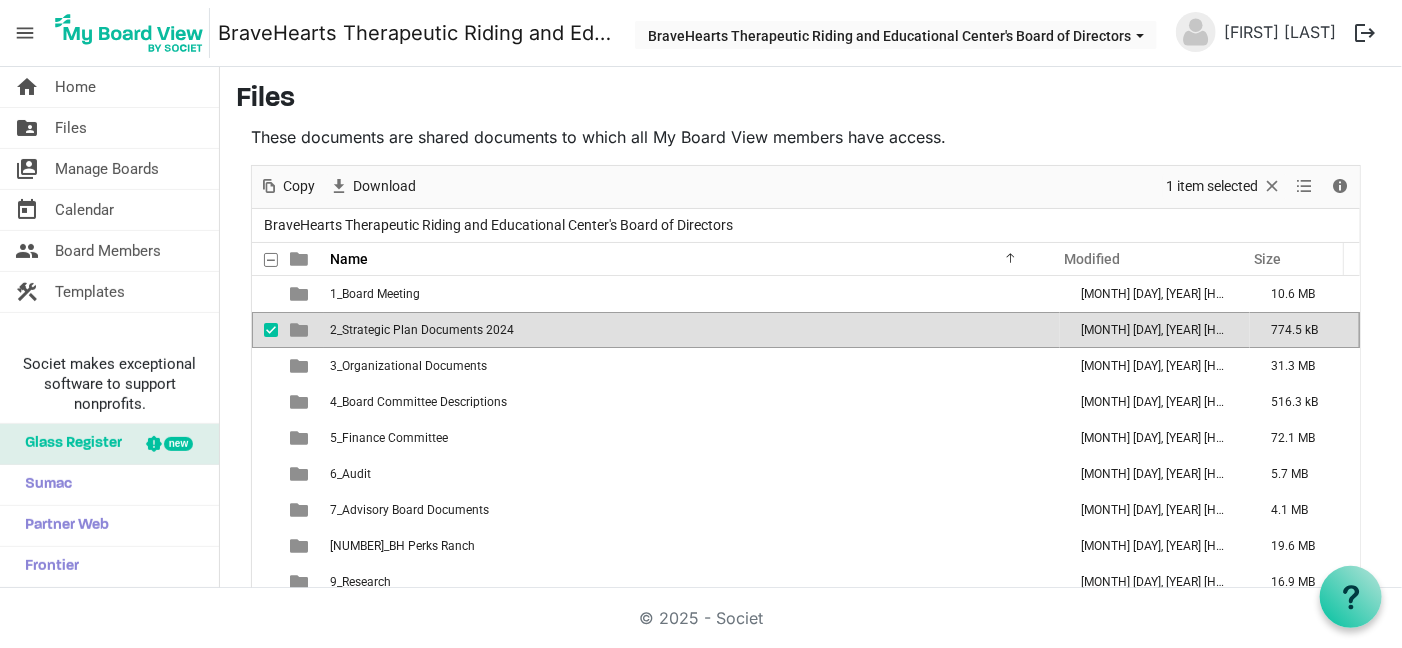 click on "2_Strategic Plan Documents 2024" at bounding box center (692, 330) 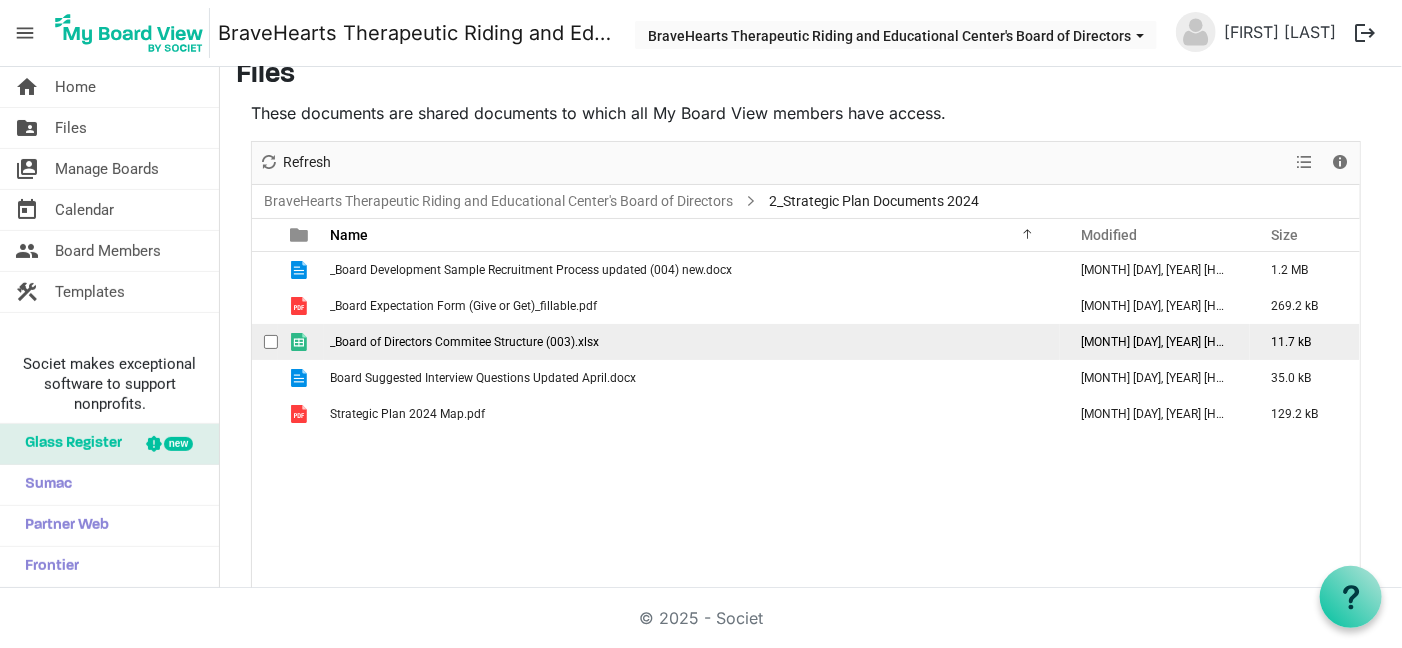 click on "_Board of Directors Commitee Structure (003).xlsx" at bounding box center (692, 342) 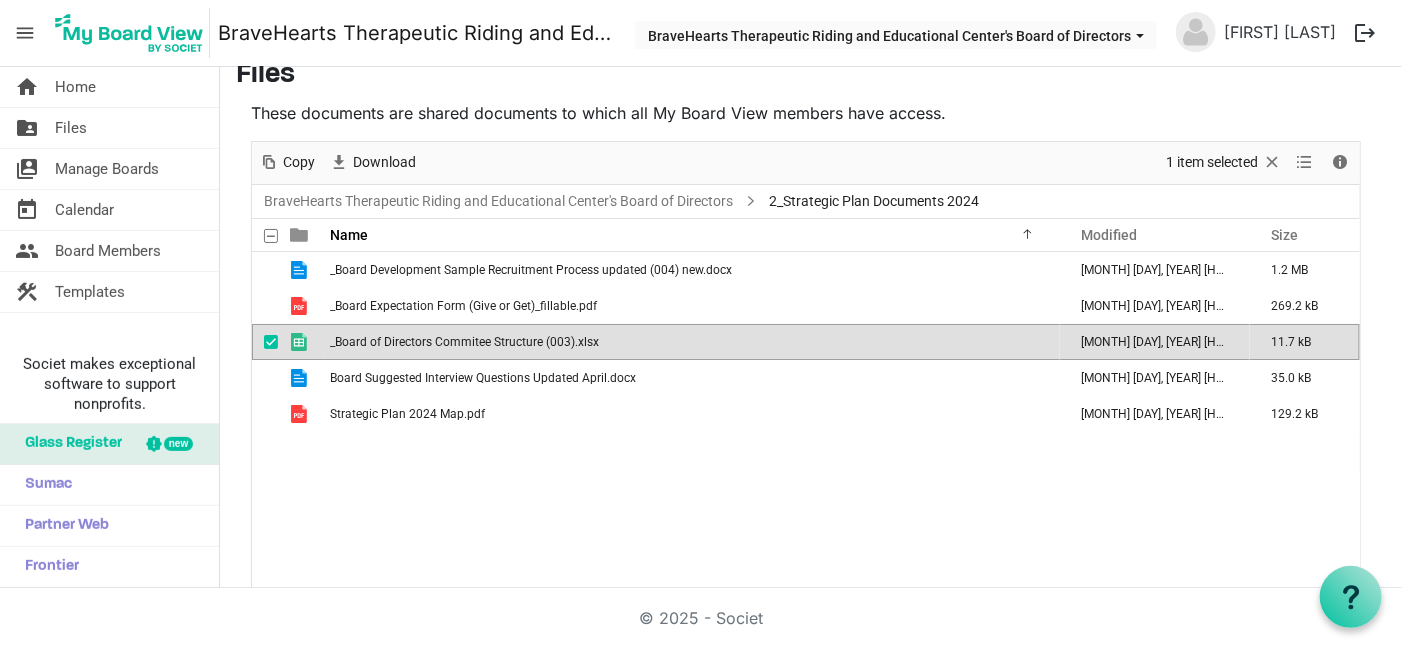 click on "_Board of Directors Commitee Structure (003).xlsx" at bounding box center (692, 342) 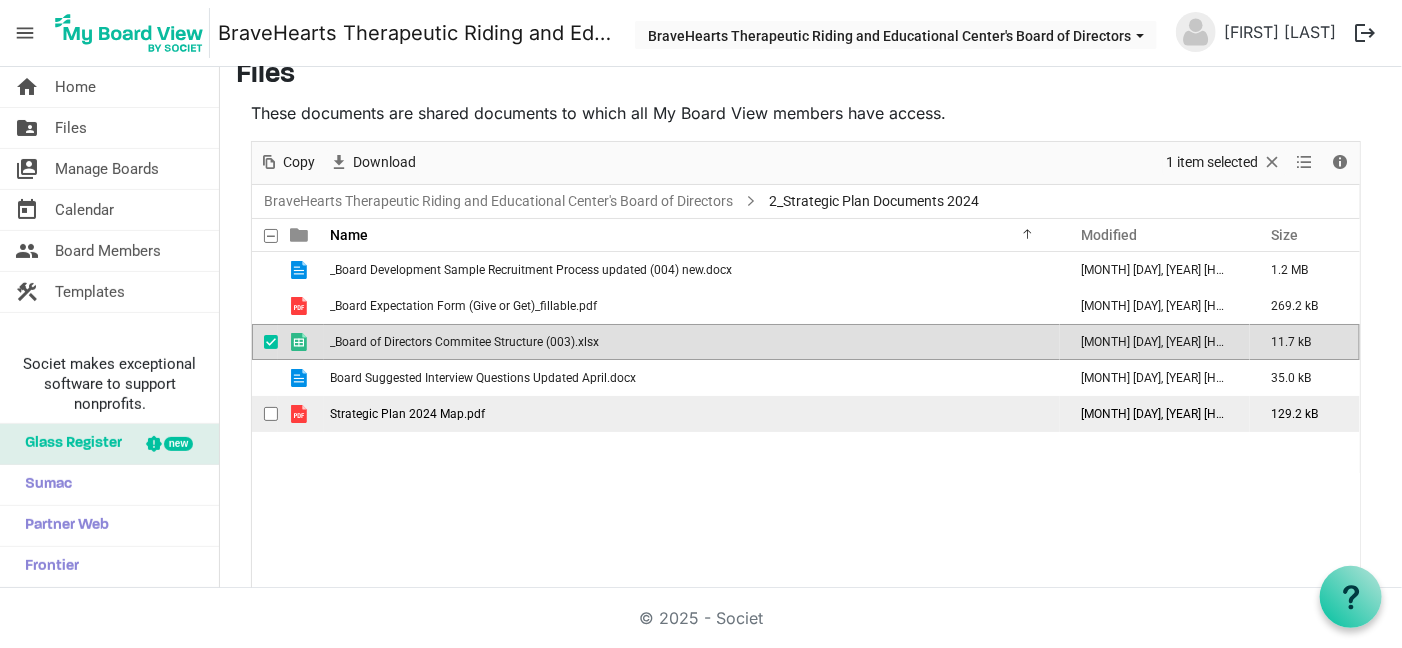 click on "Strategic Plan 2024 Map.pdf" at bounding box center [407, 414] 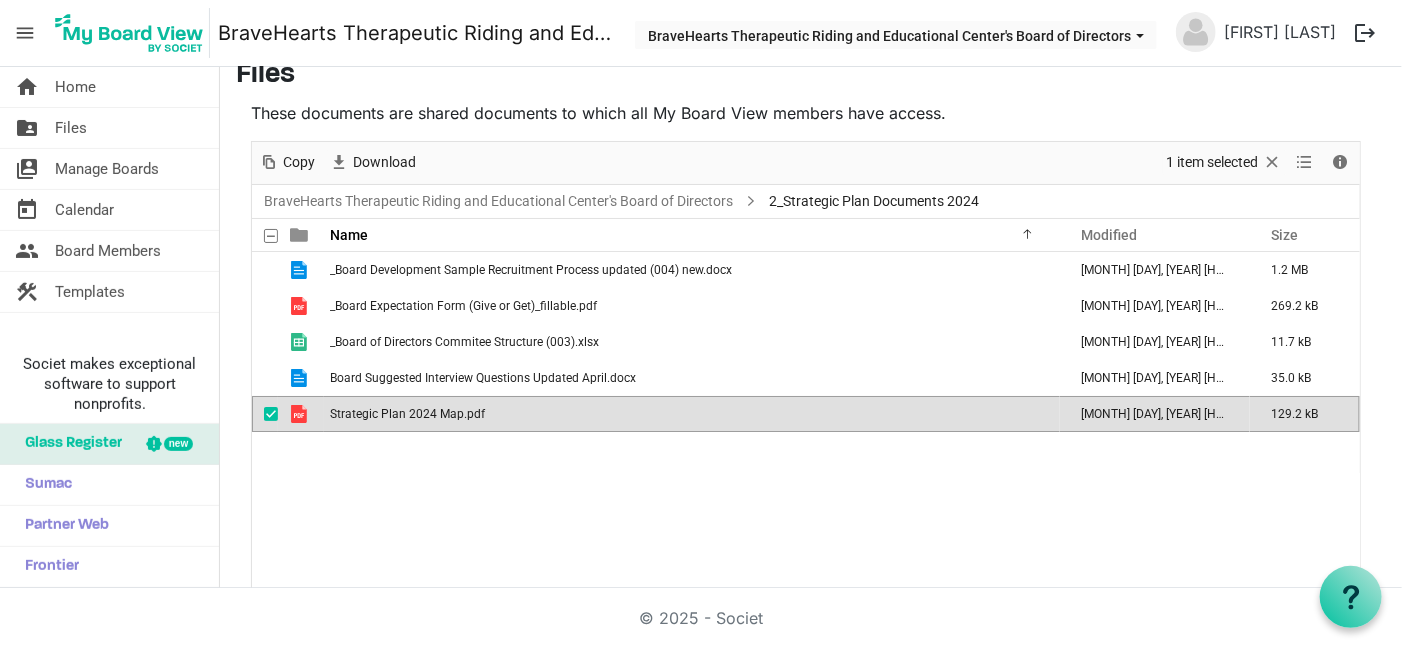 click on "Strategic Plan 2024 Map.pdf" at bounding box center (407, 414) 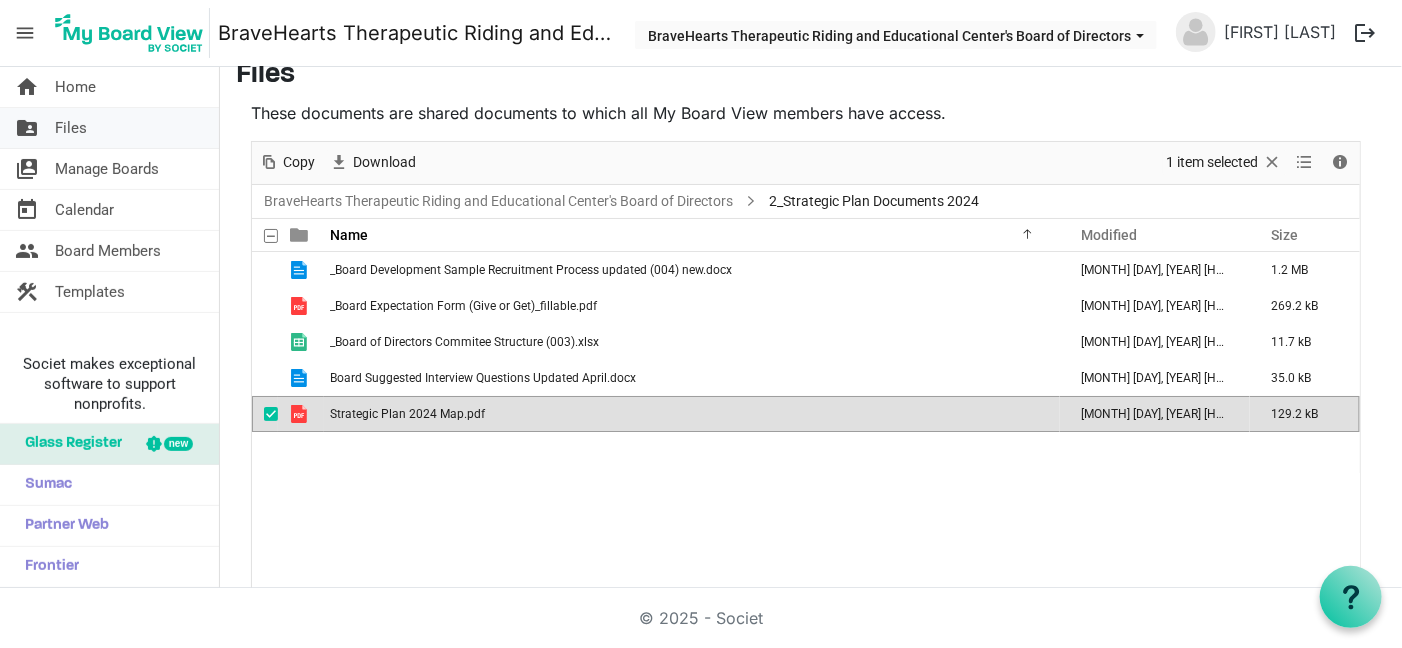 click on "Files" at bounding box center [71, 128] 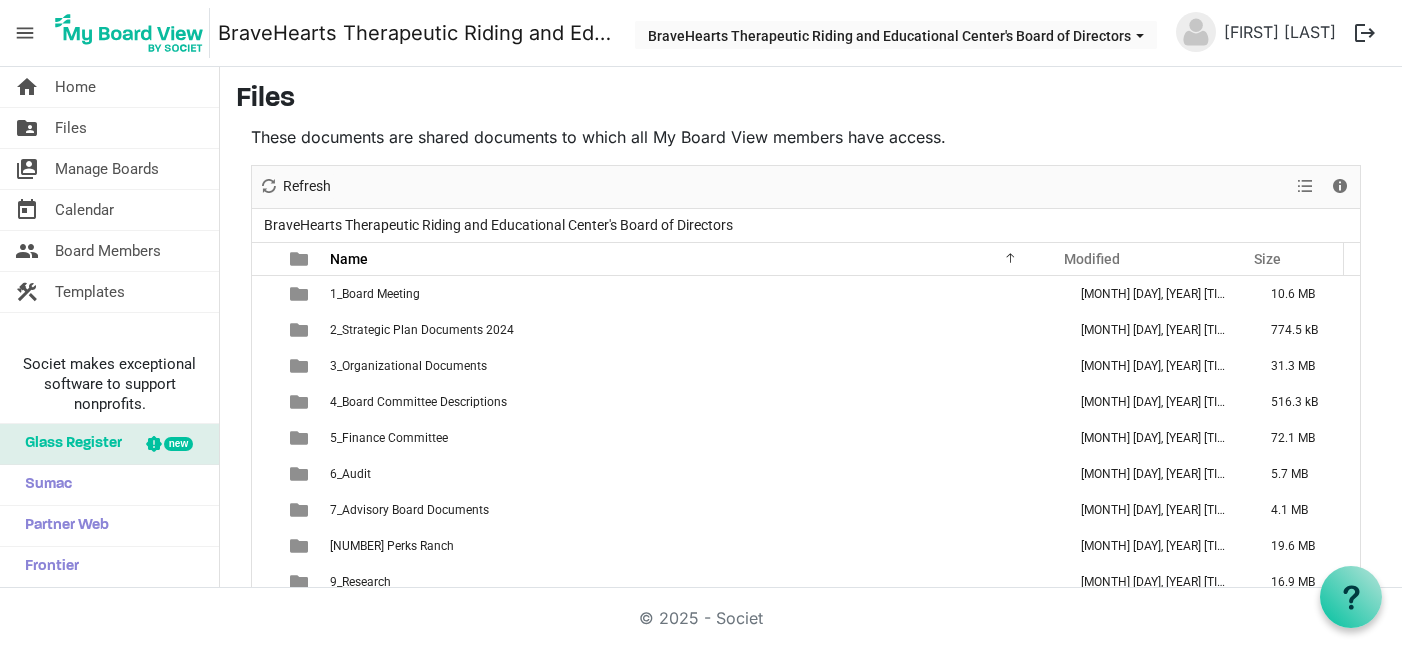 scroll, scrollTop: 0, scrollLeft: 0, axis: both 